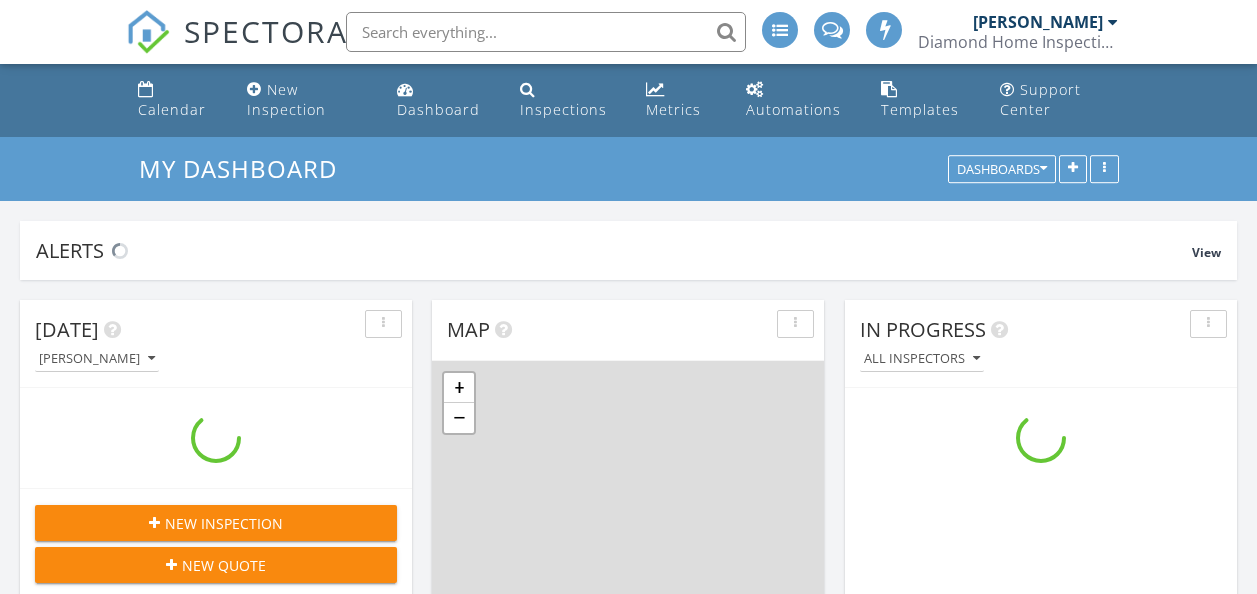 scroll, scrollTop: 0, scrollLeft: 0, axis: both 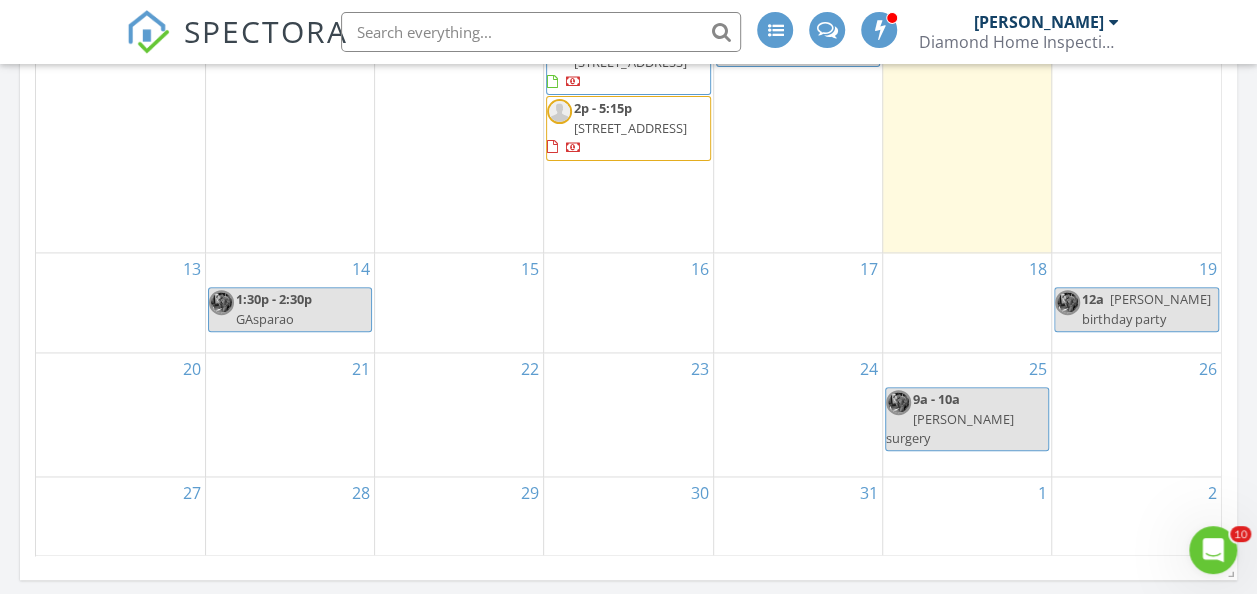 click on "15" at bounding box center (459, 302) 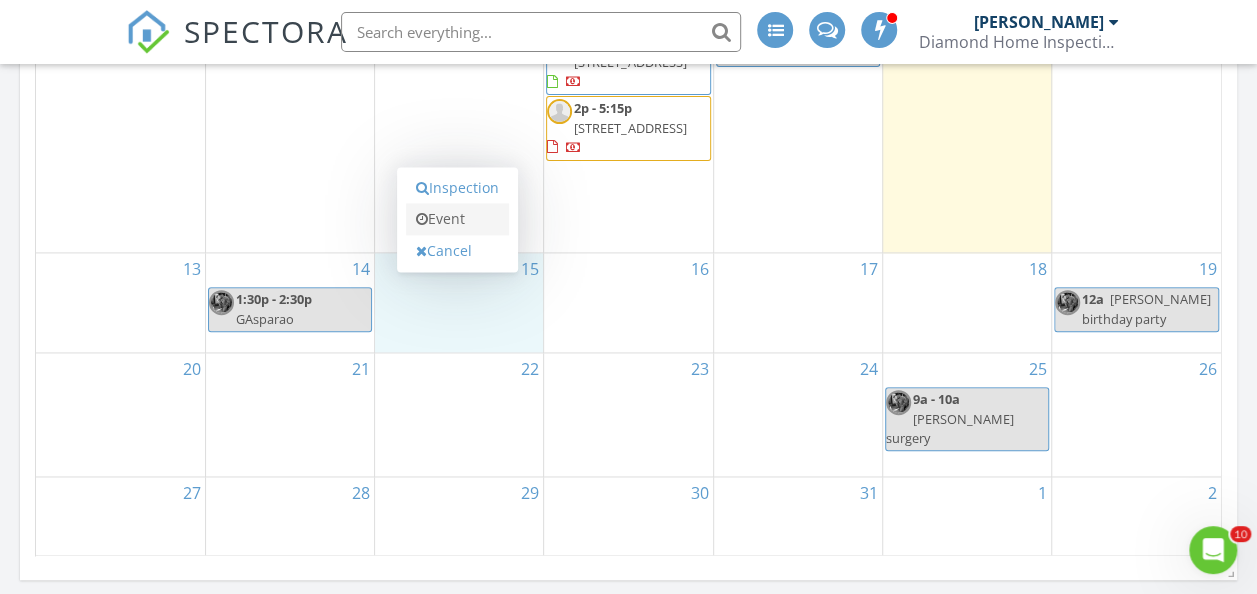 click on "Event" at bounding box center [457, 219] 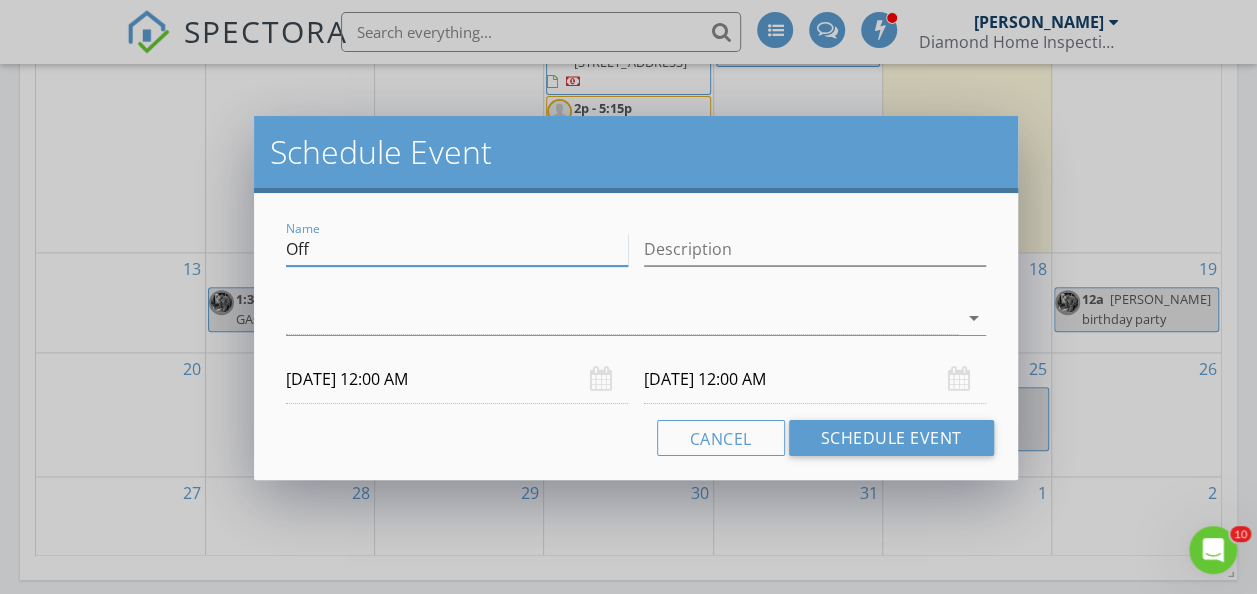 drag, startPoint x: 253, startPoint y: 247, endPoint x: 220, endPoint y: 247, distance: 33 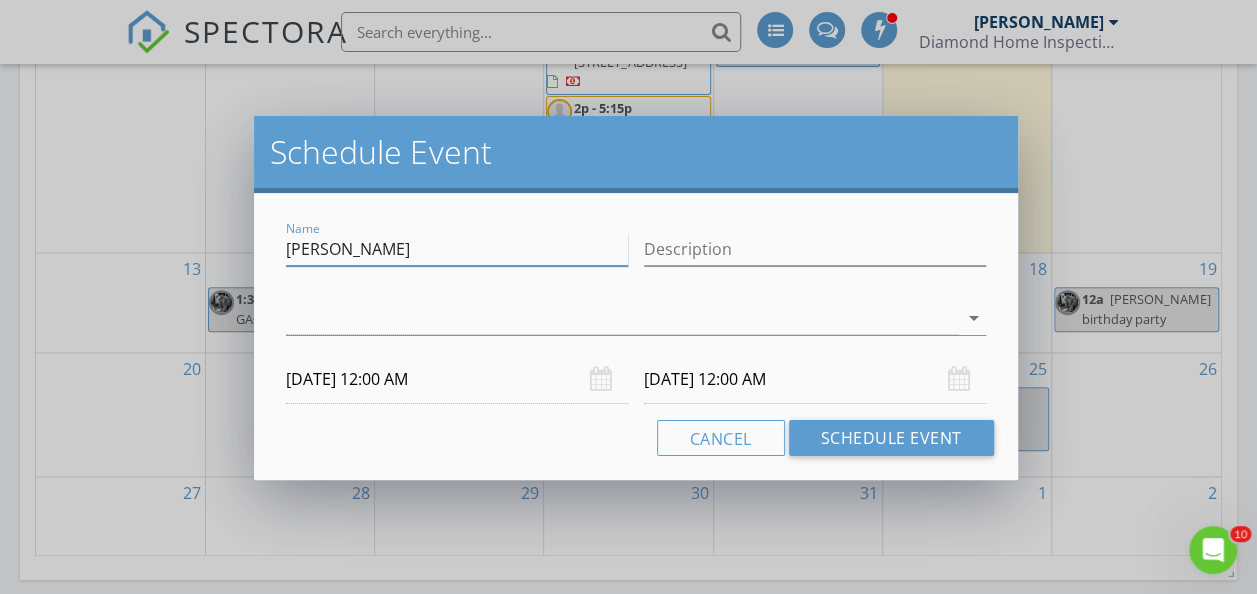 drag, startPoint x: 307, startPoint y: 310, endPoint x: 321, endPoint y: 327, distance: 22.022715 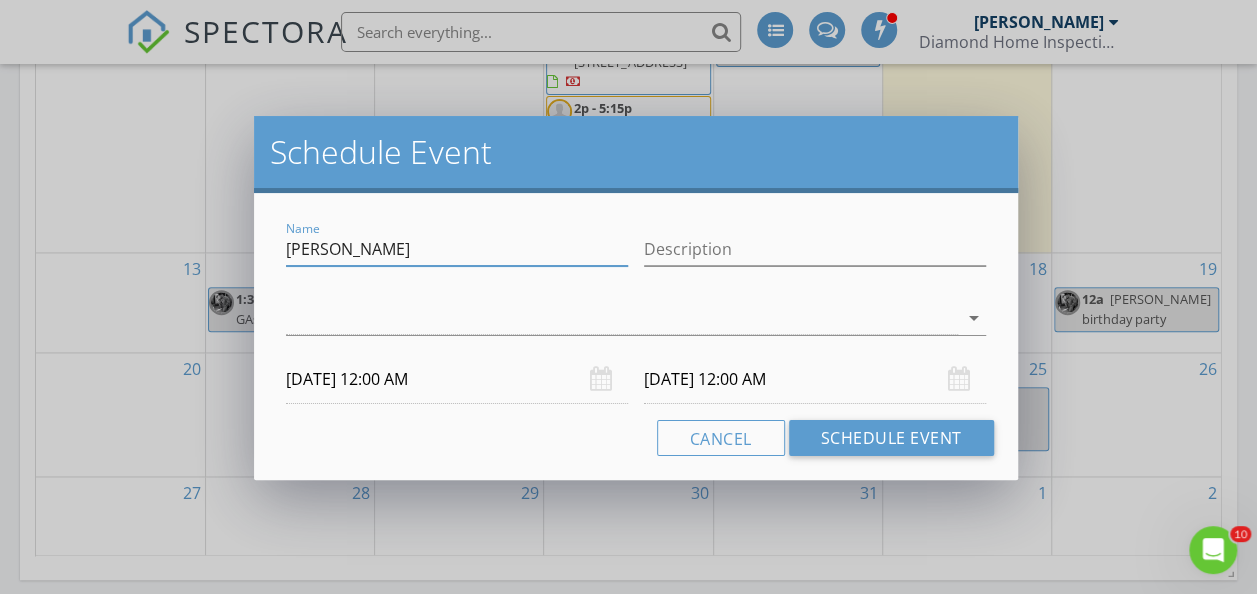 click at bounding box center [621, 318] 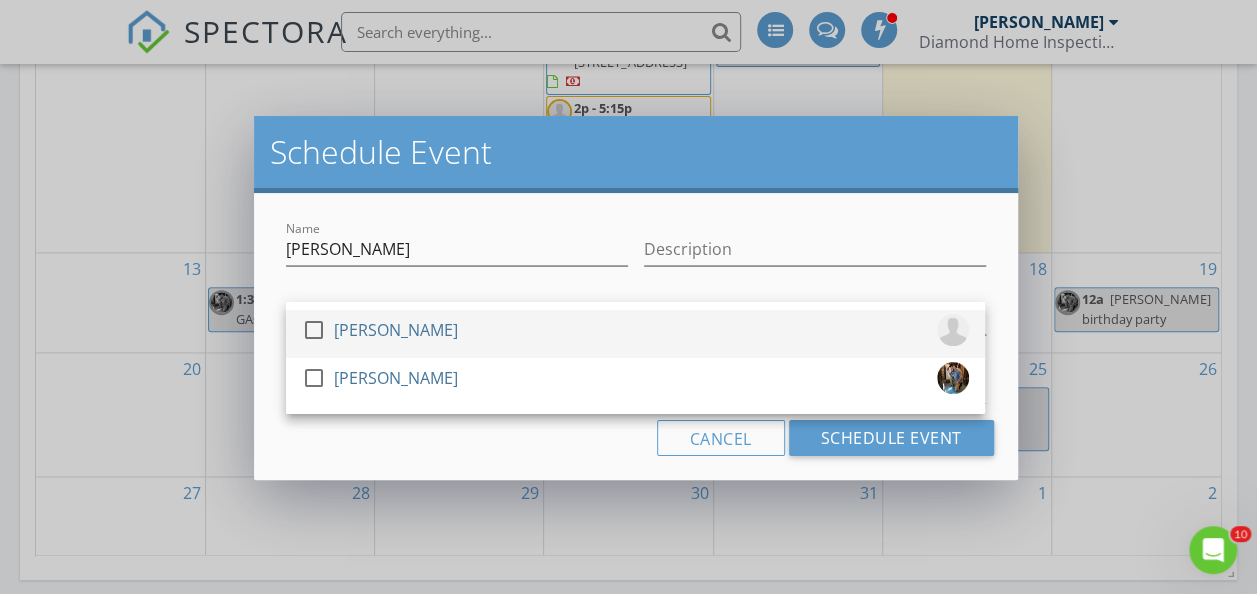 click at bounding box center (314, 330) 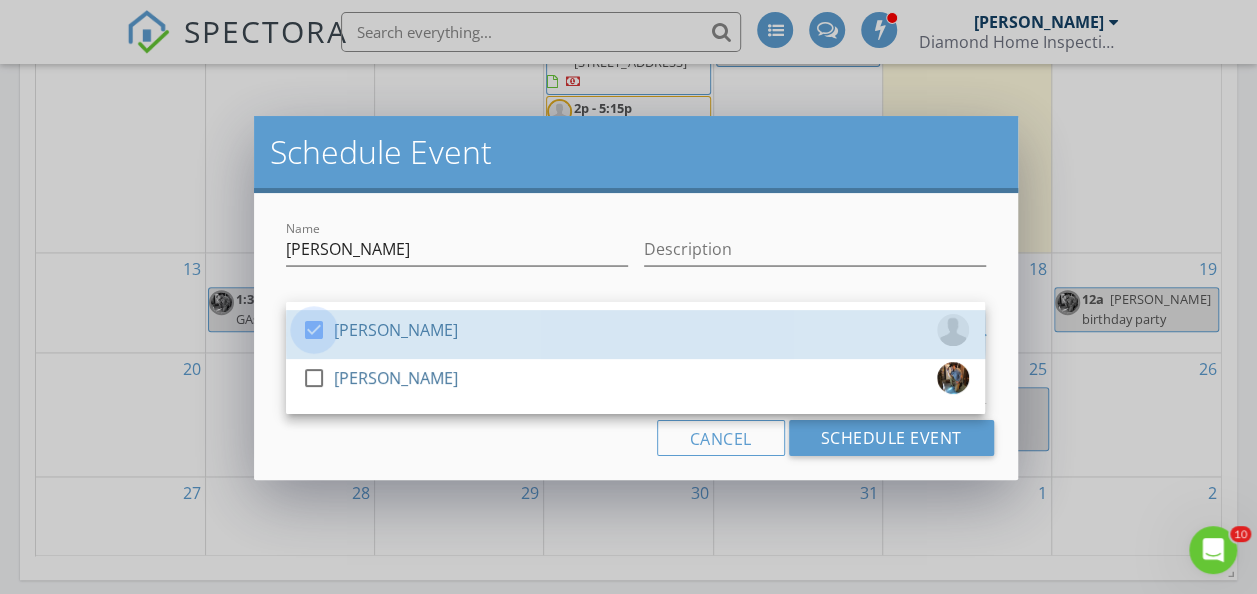 click on "Cancel   Schedule Event" at bounding box center (635, 438) 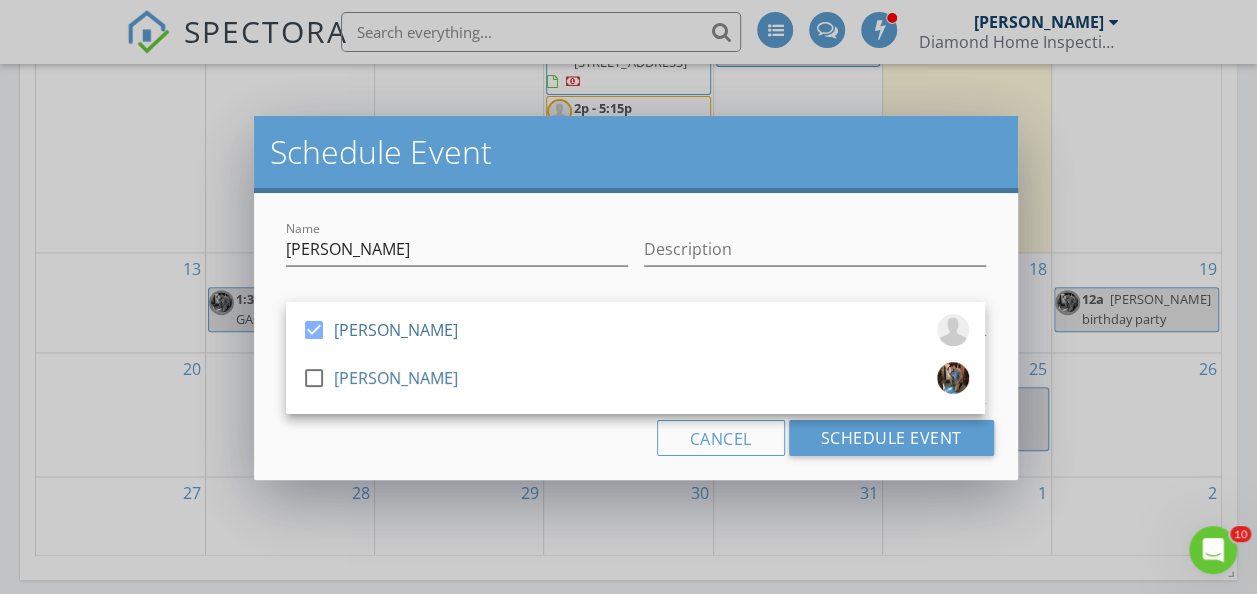 click on "07/15/2025 12:00 AM" 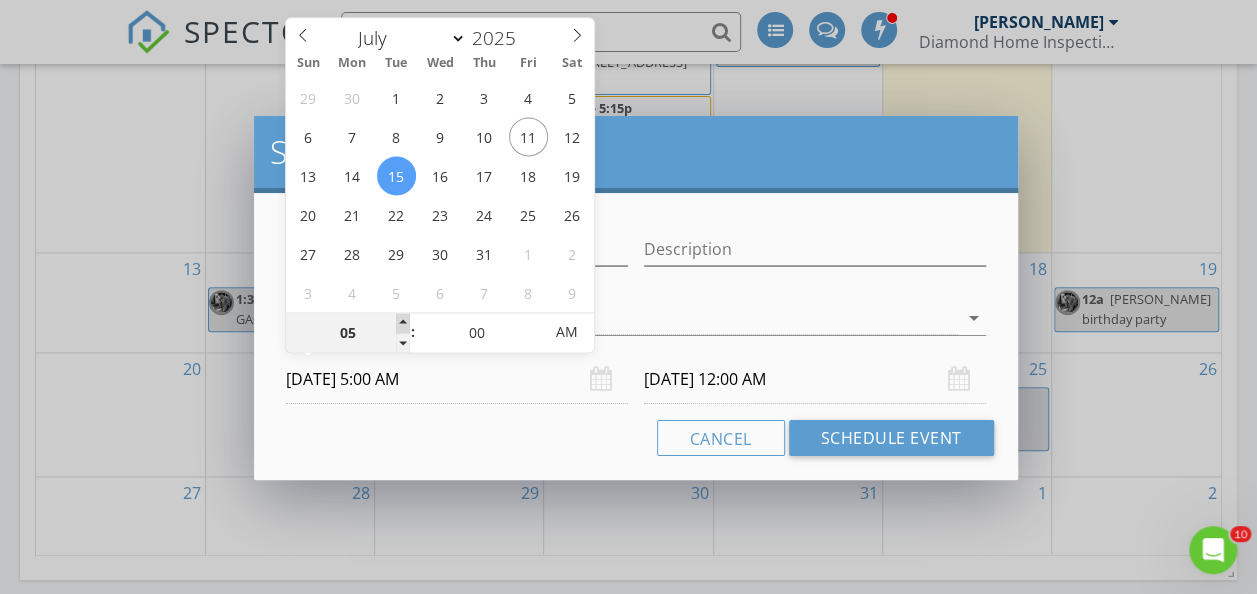 type on "06" 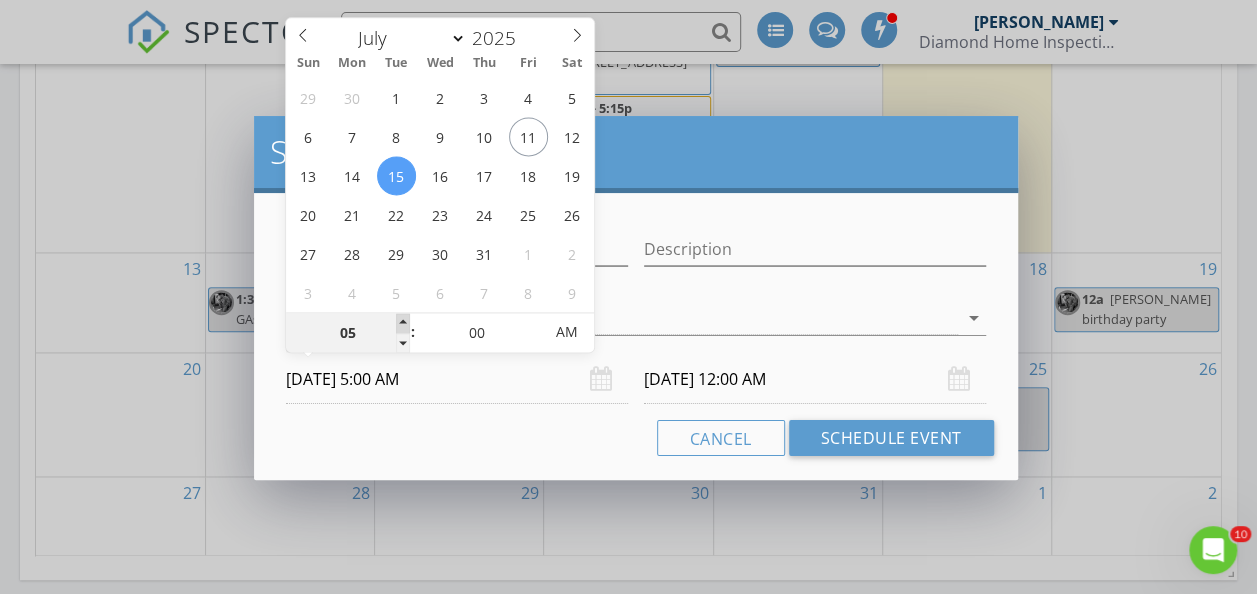 type on "07/15/2025 6:00 AM" 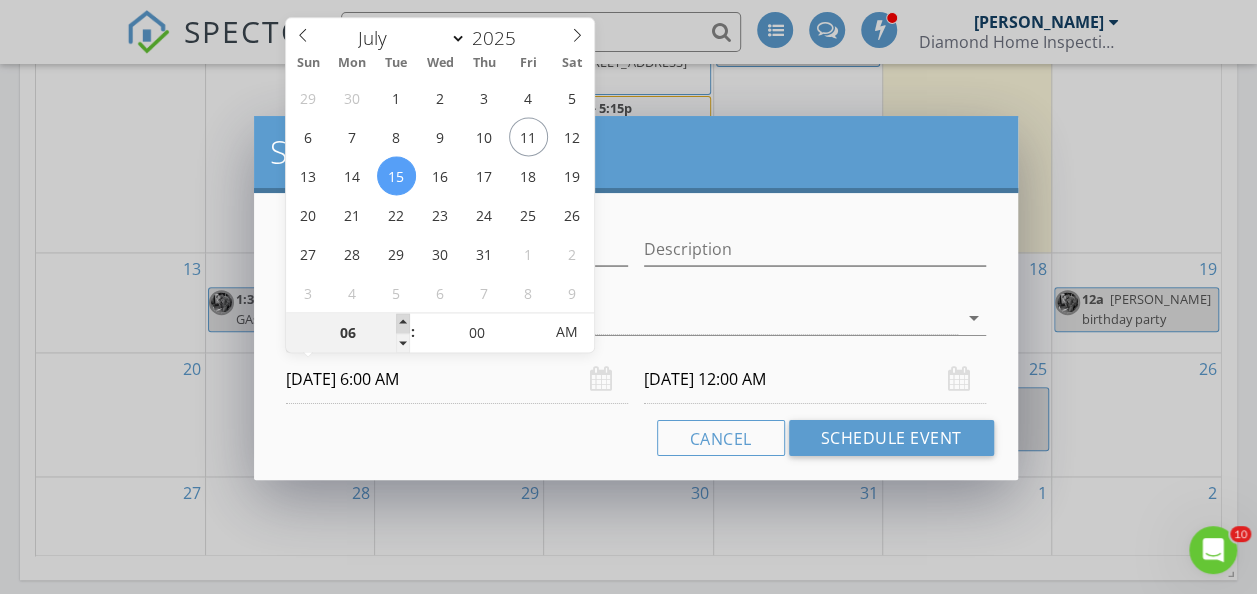 click at bounding box center (403, 323) 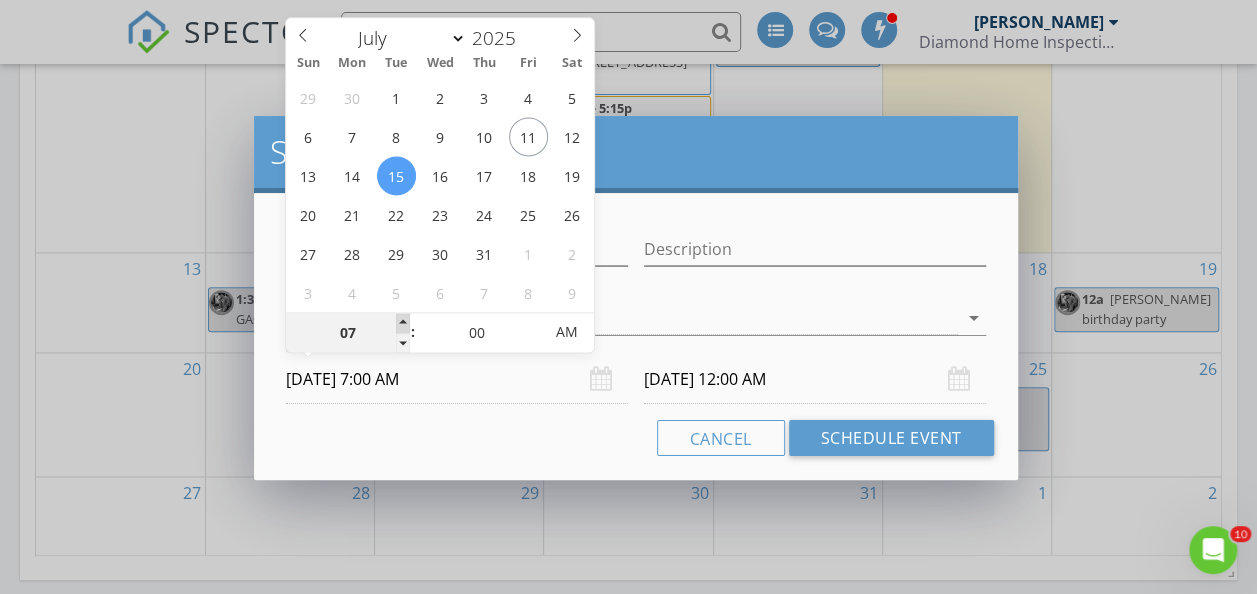 click at bounding box center [403, 323] 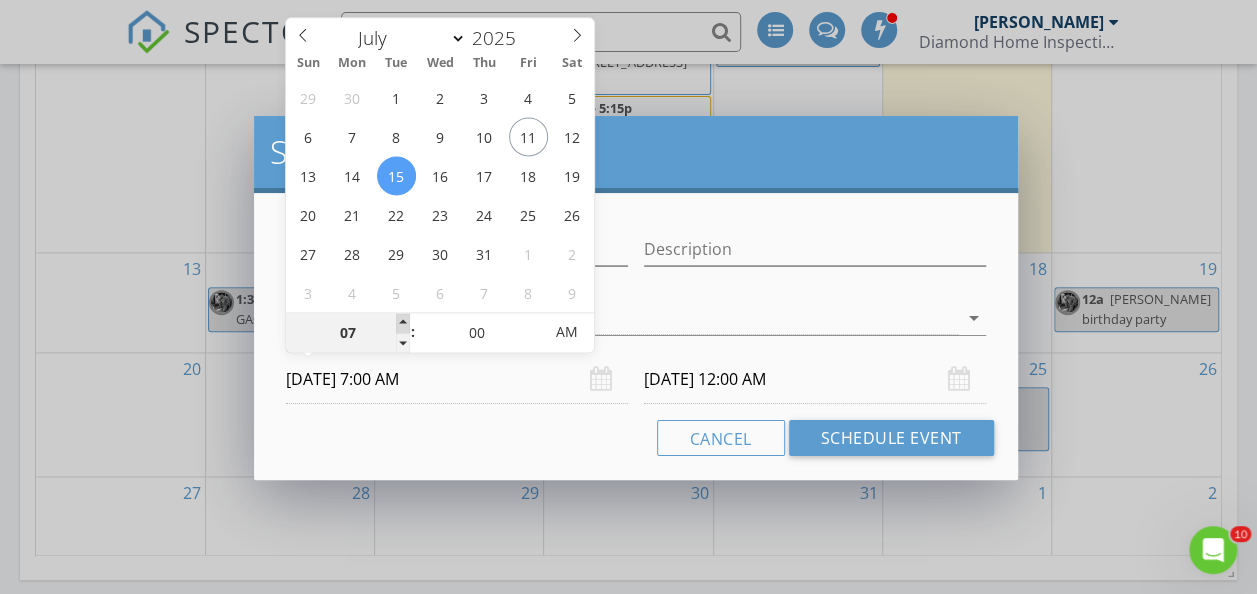type on "08" 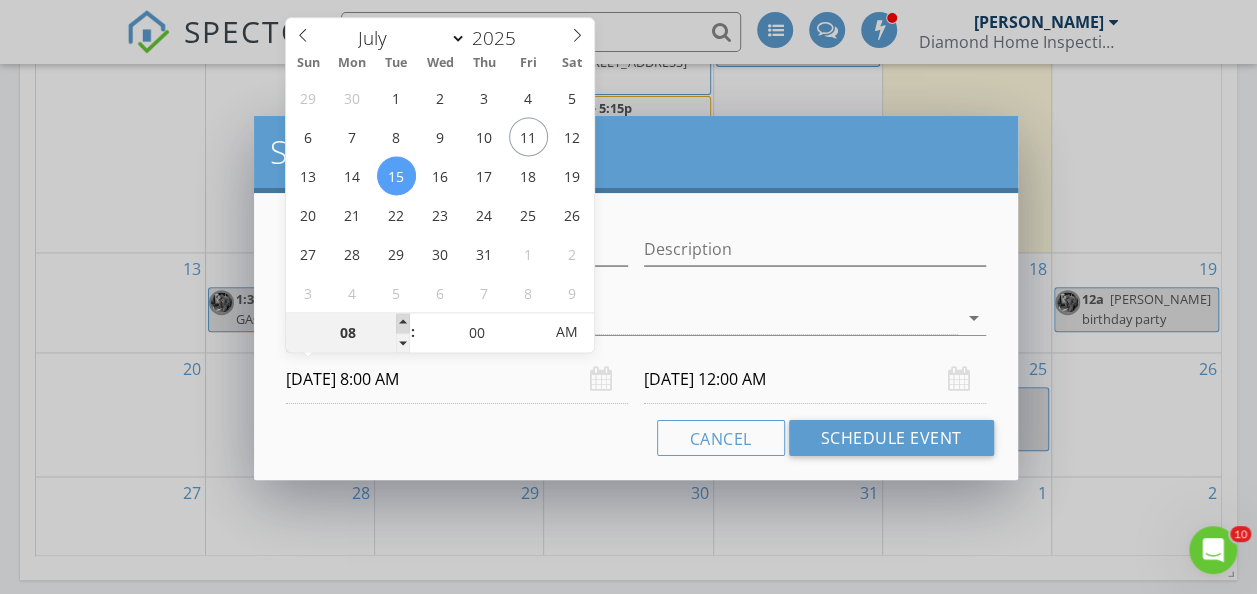 click at bounding box center (403, 323) 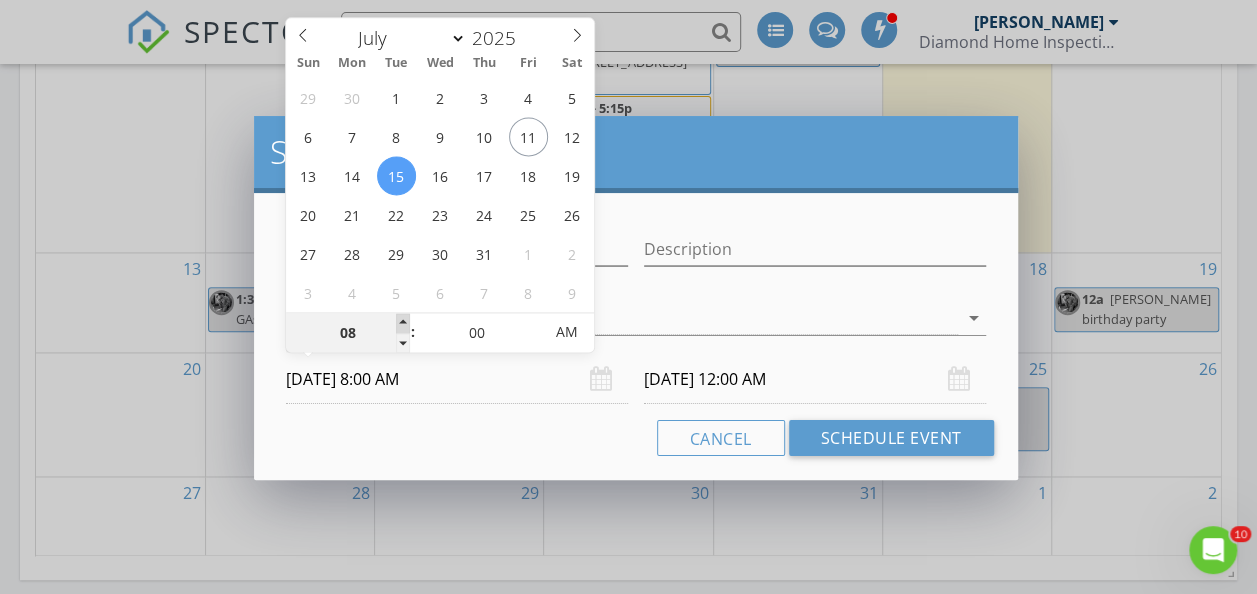 type on "09" 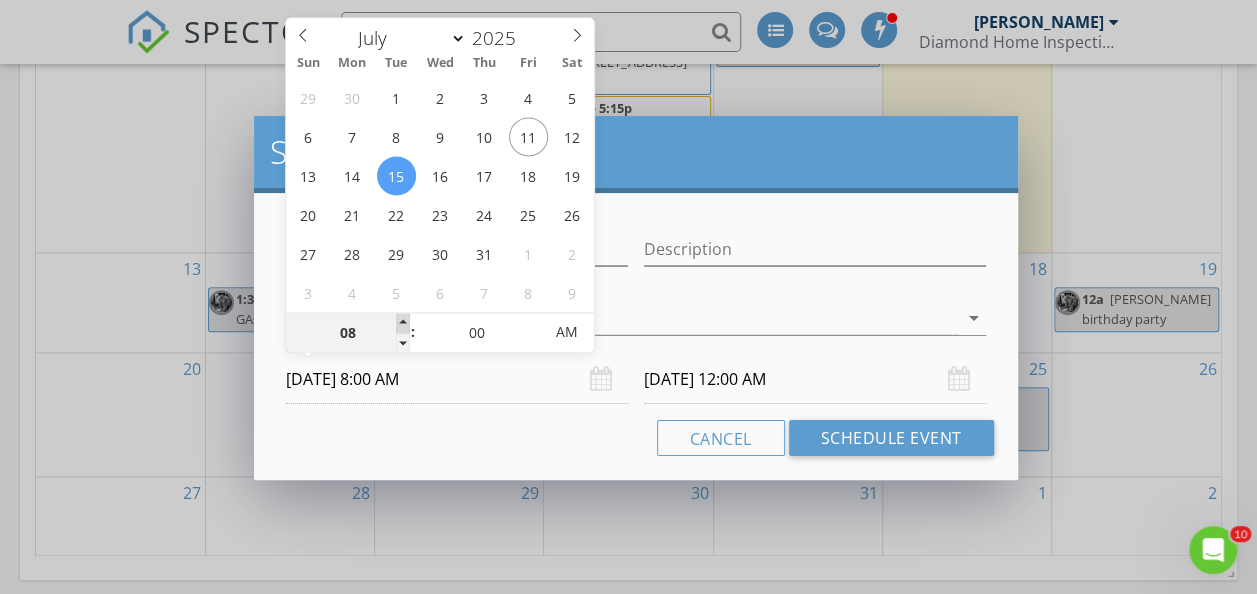 type on "07/15/2025 9:00 AM" 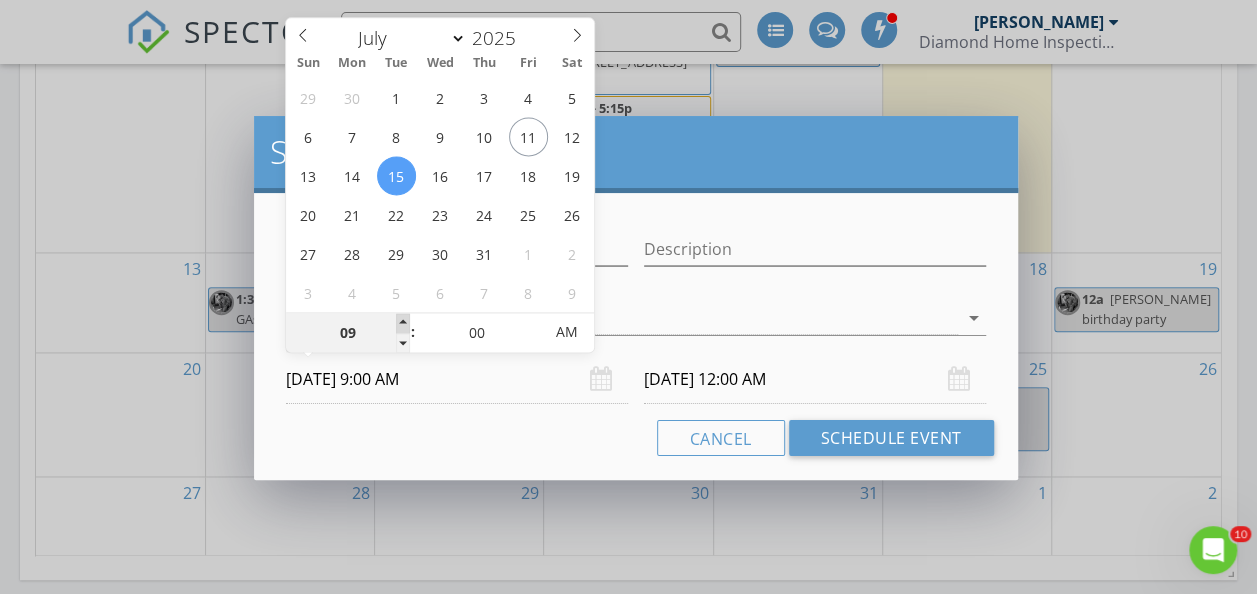 click at bounding box center [403, 323] 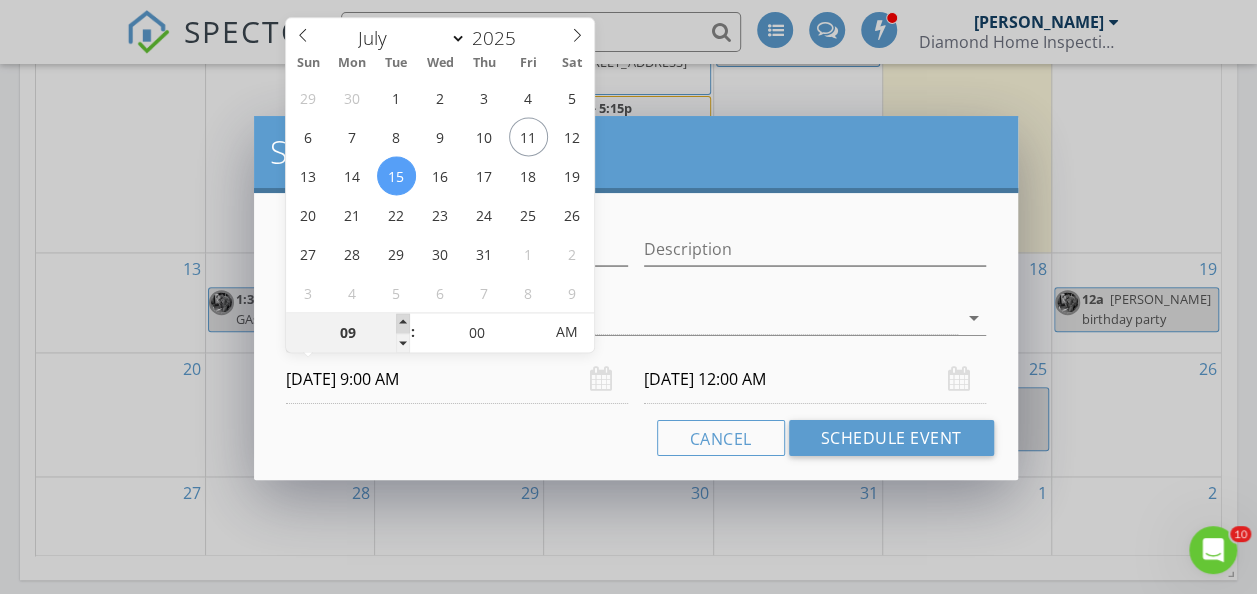 type on "10" 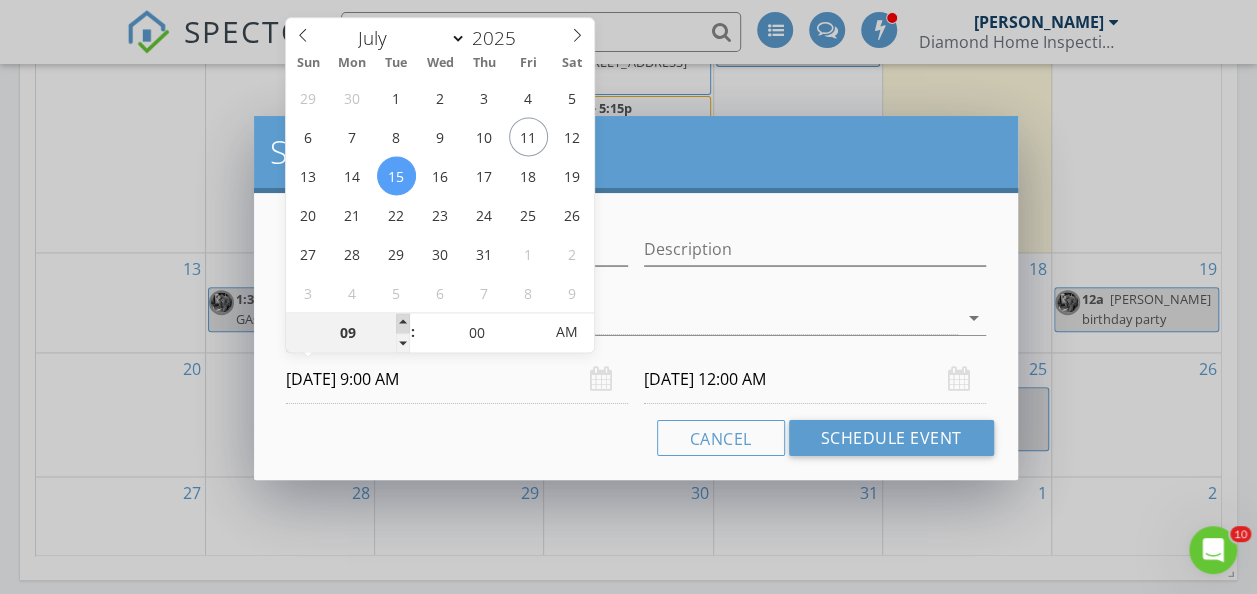 type on "07/15/2025 10:00 AM" 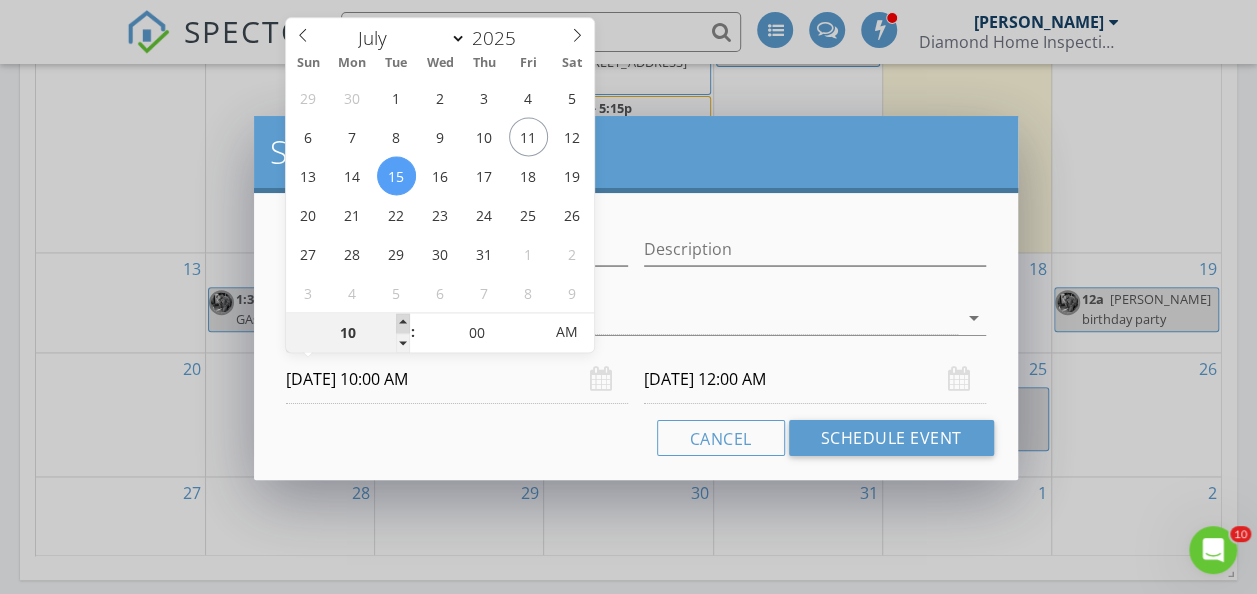click at bounding box center [403, 323] 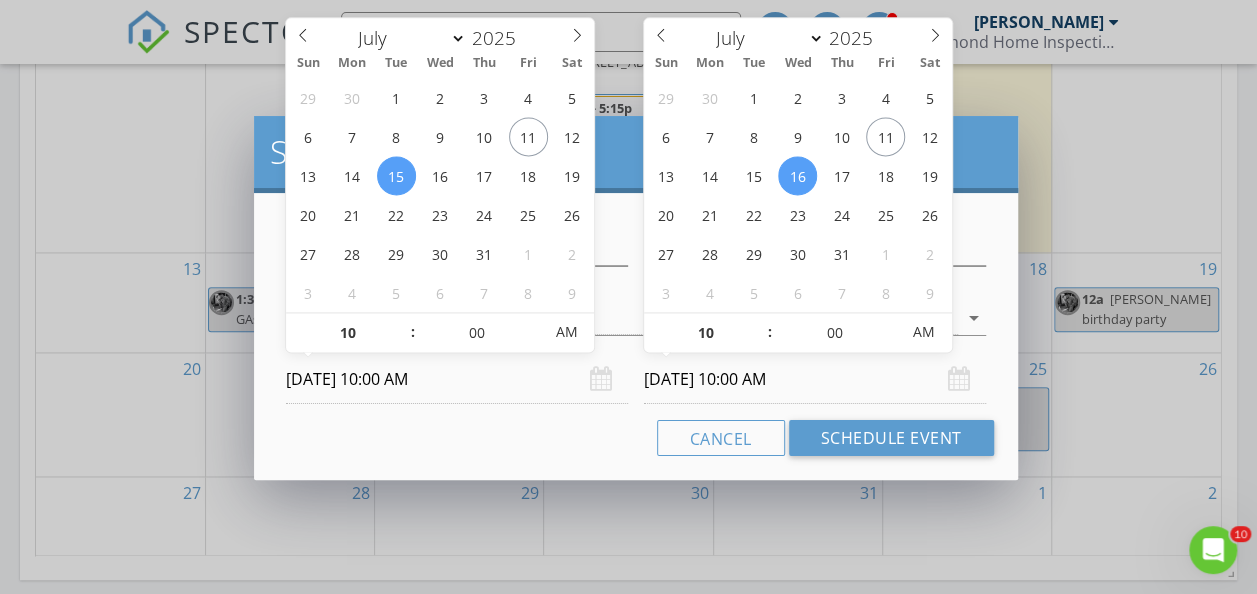 click on "07/16/2025 10:00 AM" at bounding box center [815, 379] 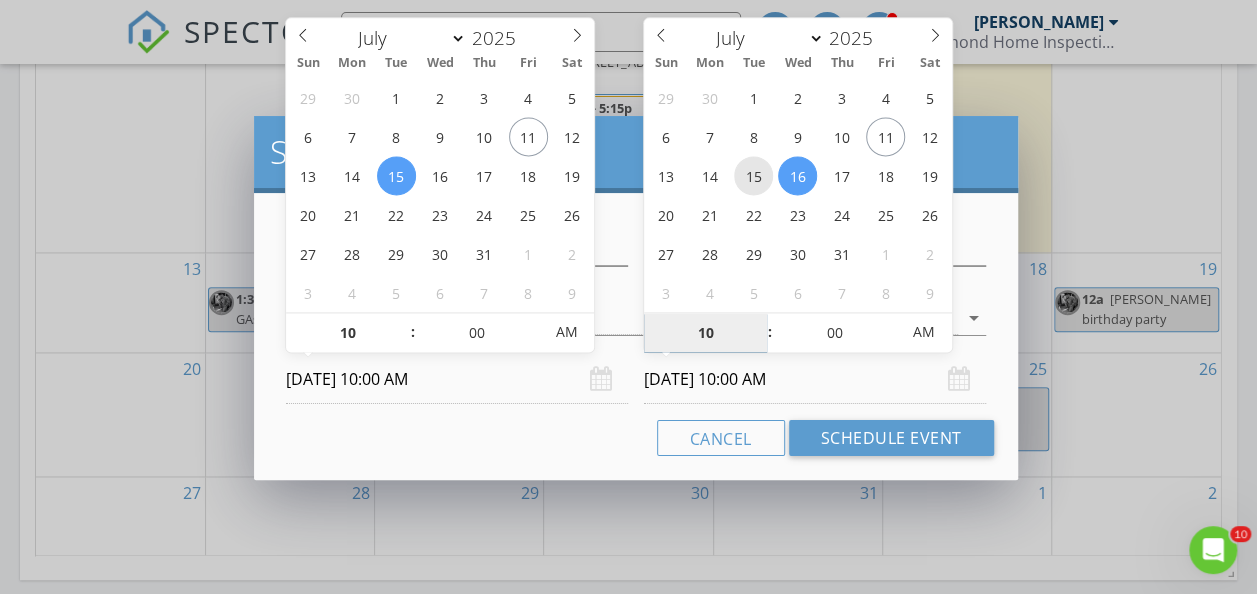 type on "07/15/2025 10:00 AM" 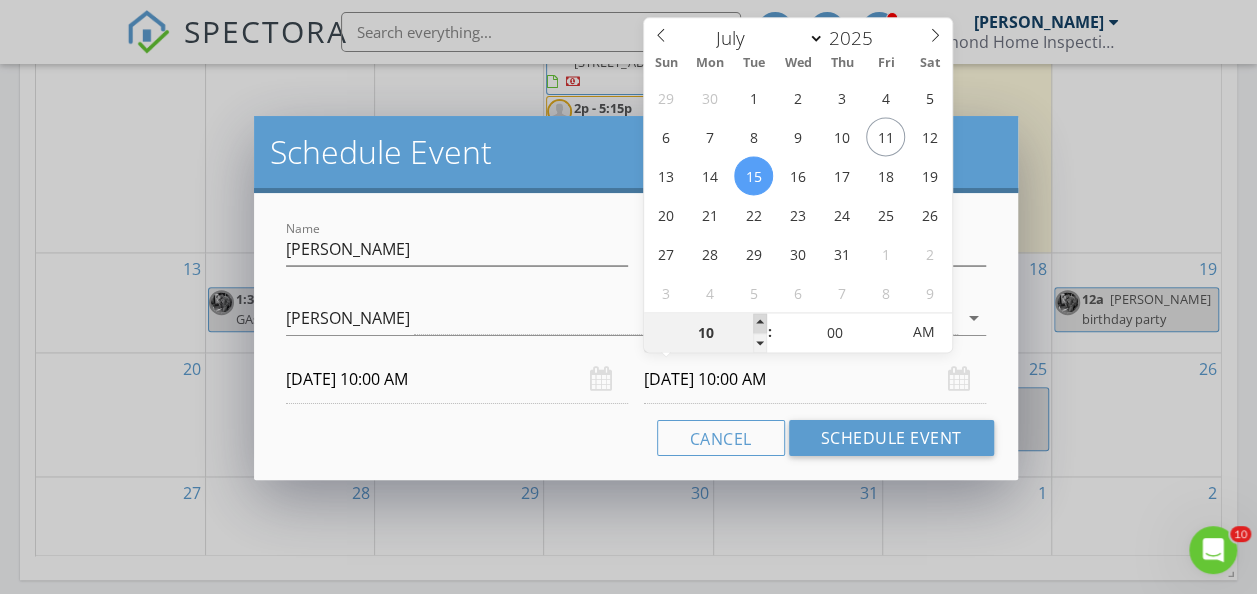 type on "11" 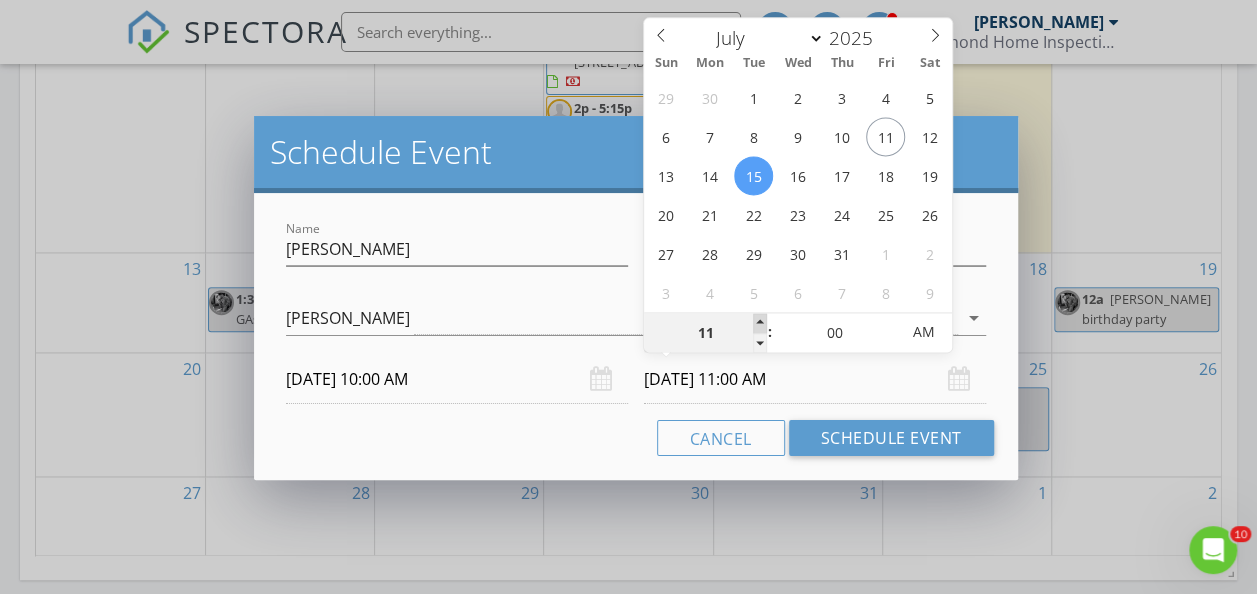 click at bounding box center (760, 323) 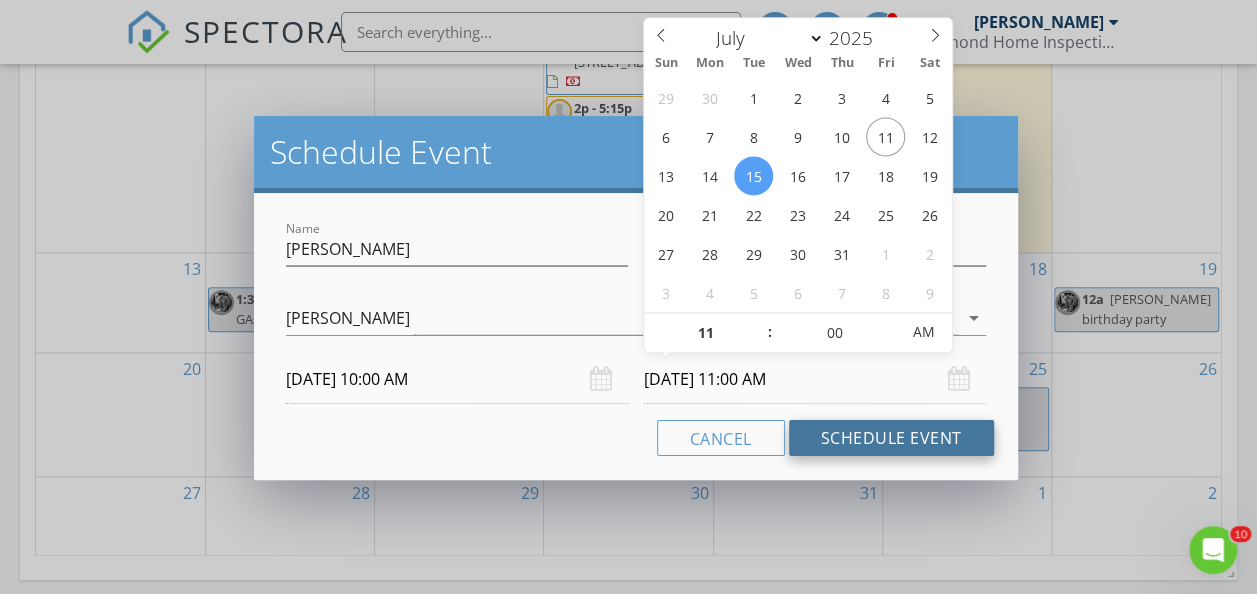 click on "Schedule Event" at bounding box center (891, 438) 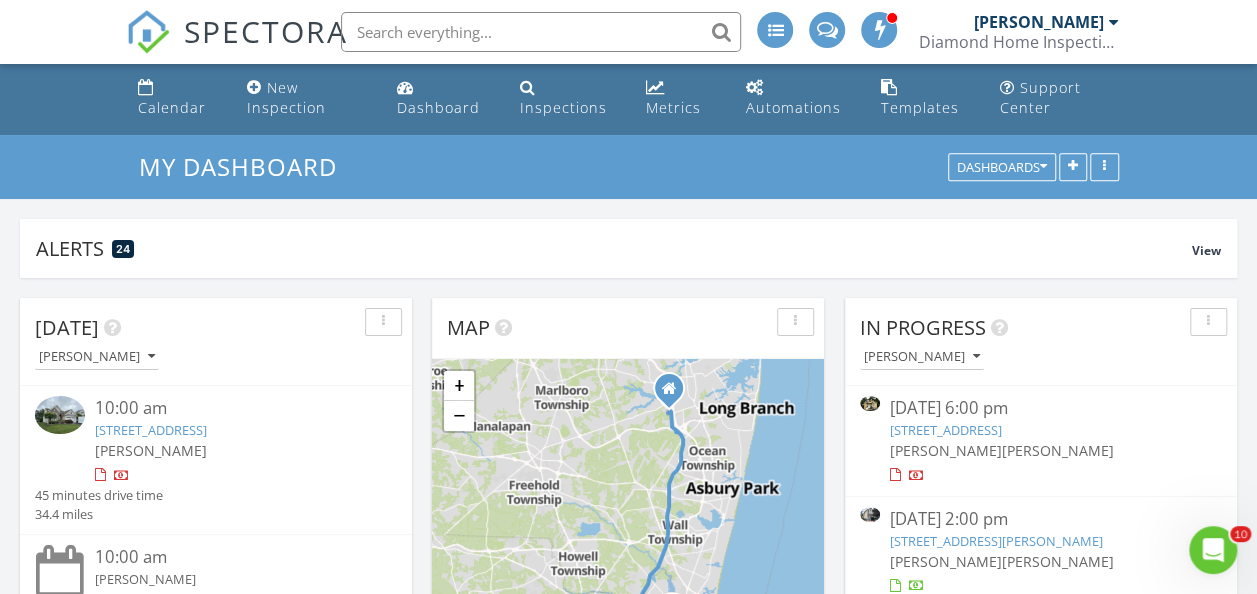 scroll, scrollTop: 0, scrollLeft: 0, axis: both 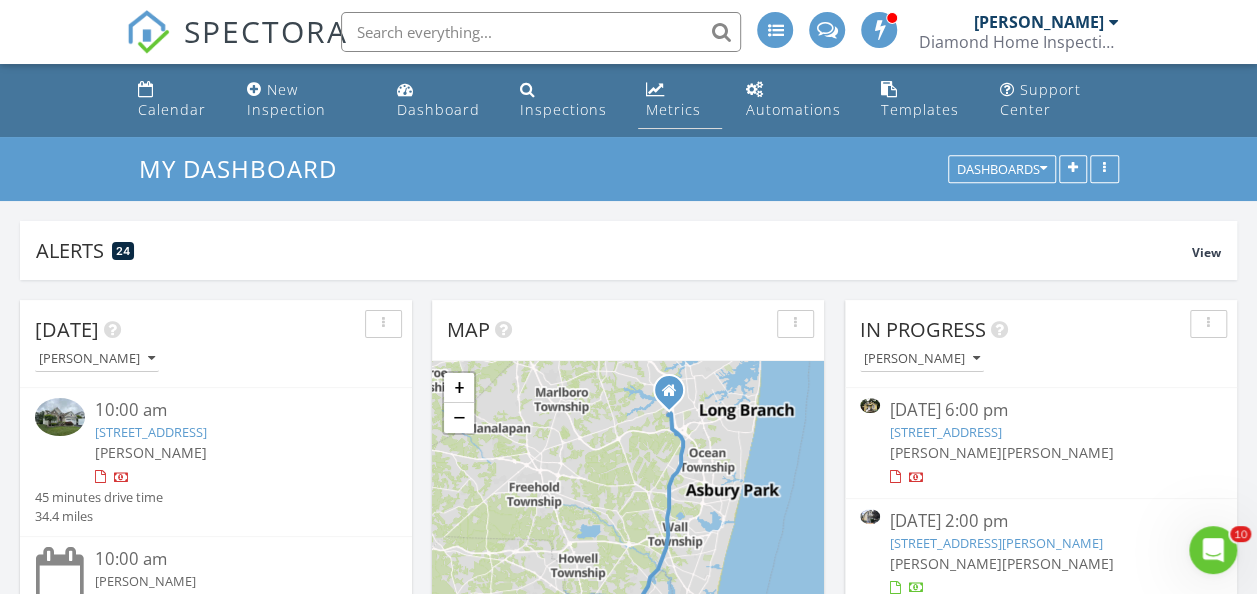 click on "Metrics" at bounding box center (673, 109) 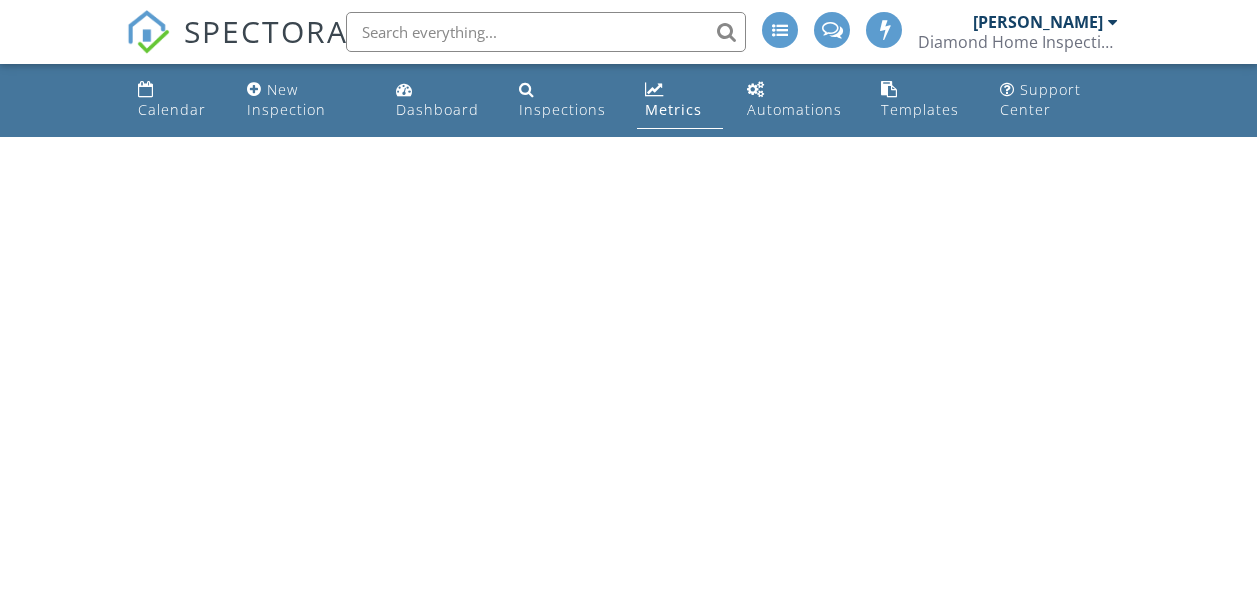 scroll, scrollTop: 0, scrollLeft: 0, axis: both 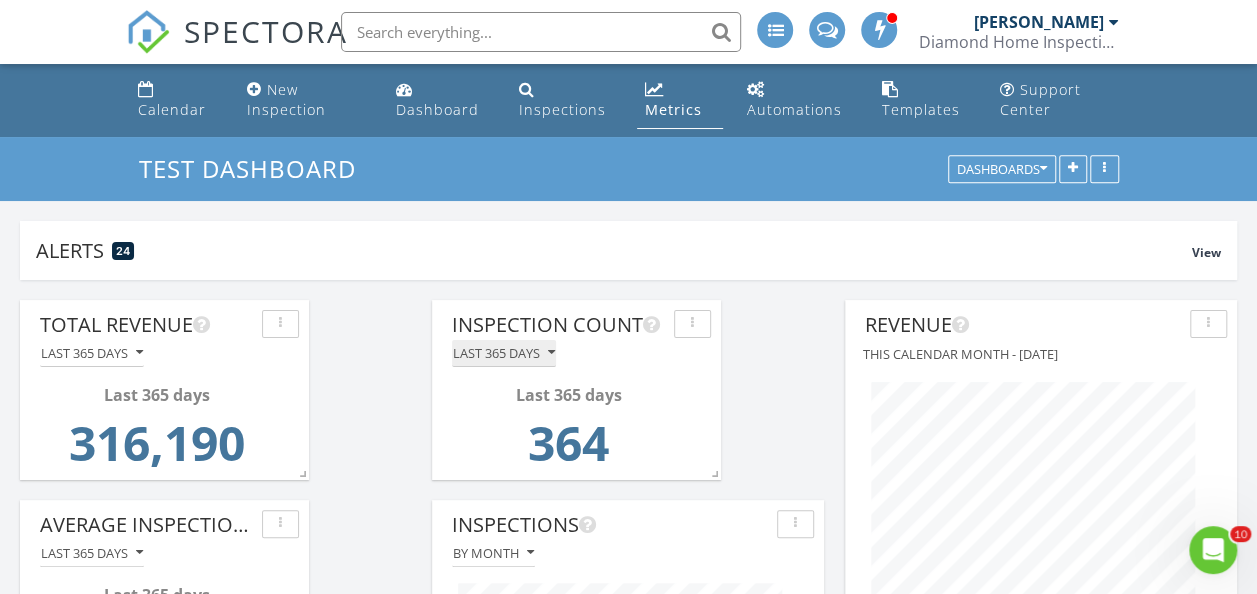 click on "Last 365 days" at bounding box center (504, 353) 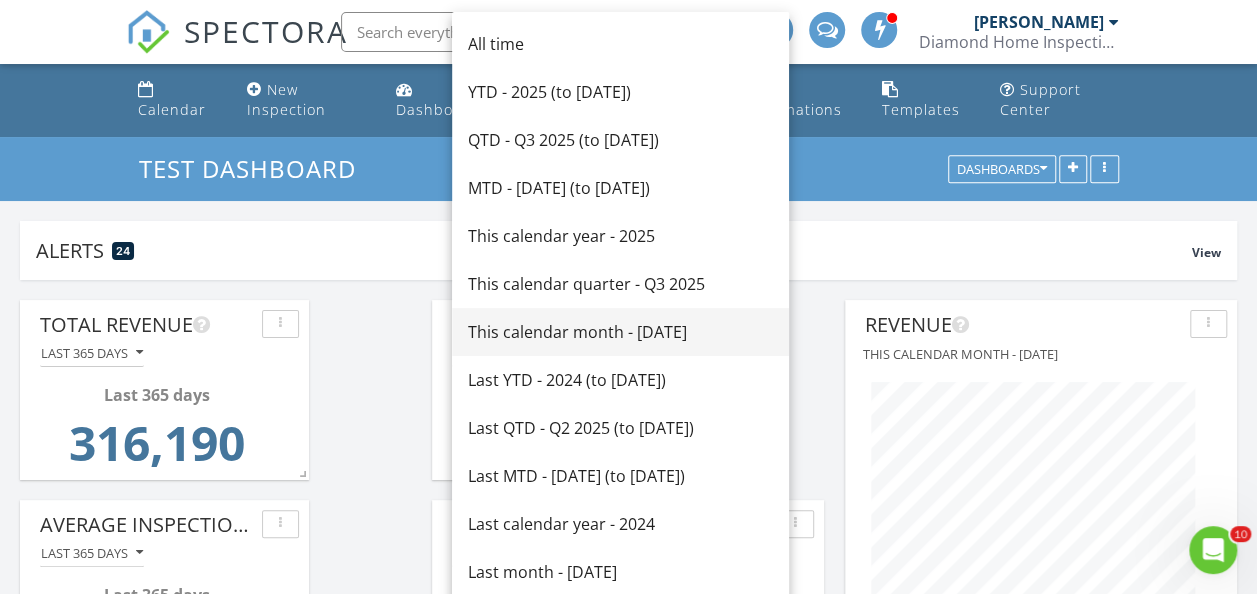 click on "This calendar month - July 2025" at bounding box center (620, 332) 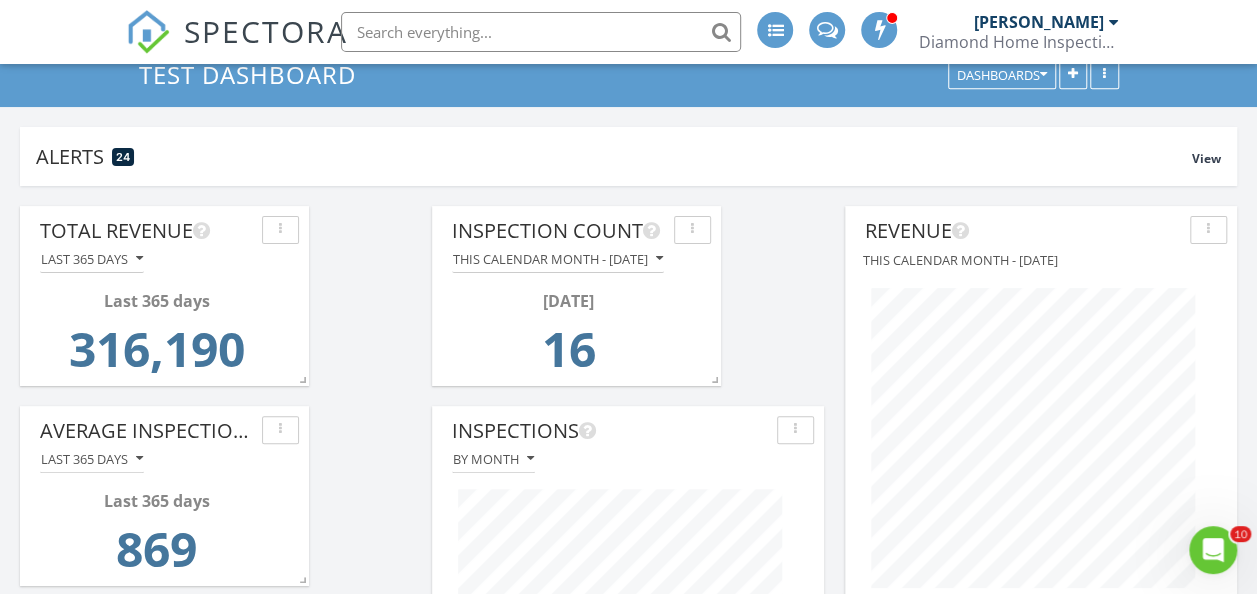 scroll, scrollTop: 200, scrollLeft: 0, axis: vertical 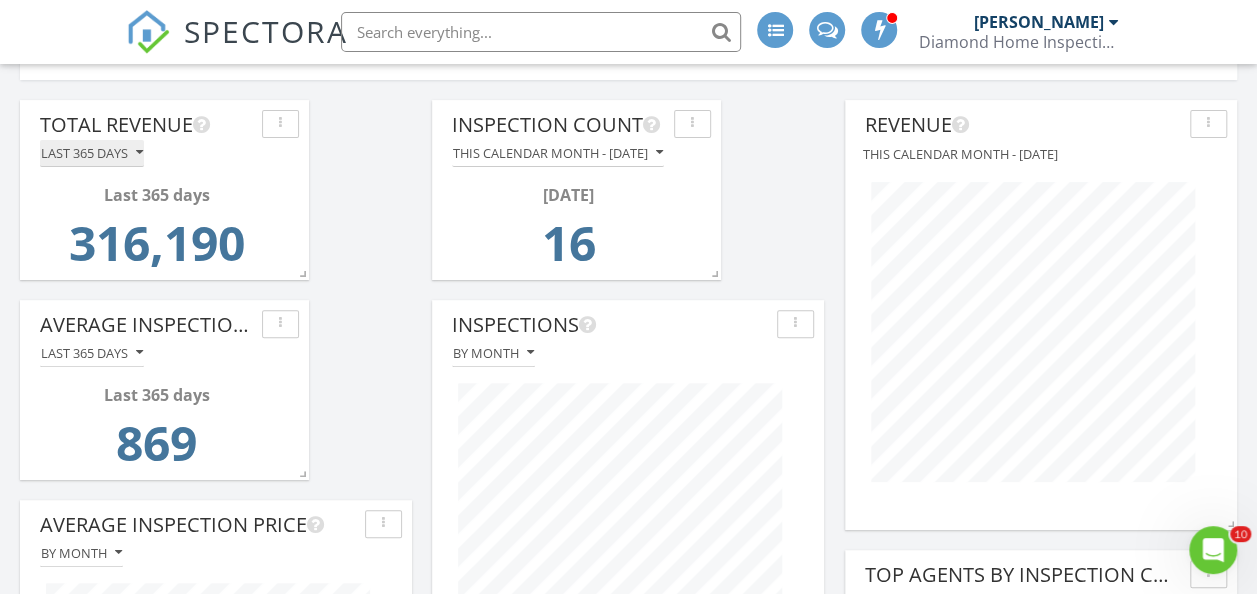 click at bounding box center [139, 153] 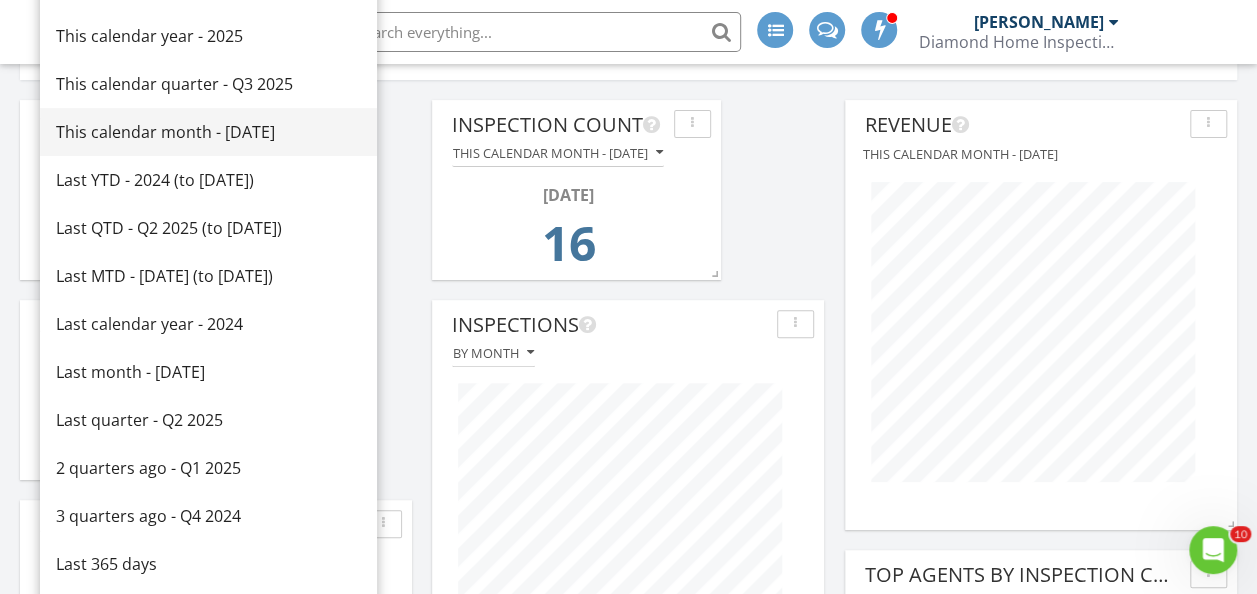 click on "This calendar month - July 2025" at bounding box center [208, 132] 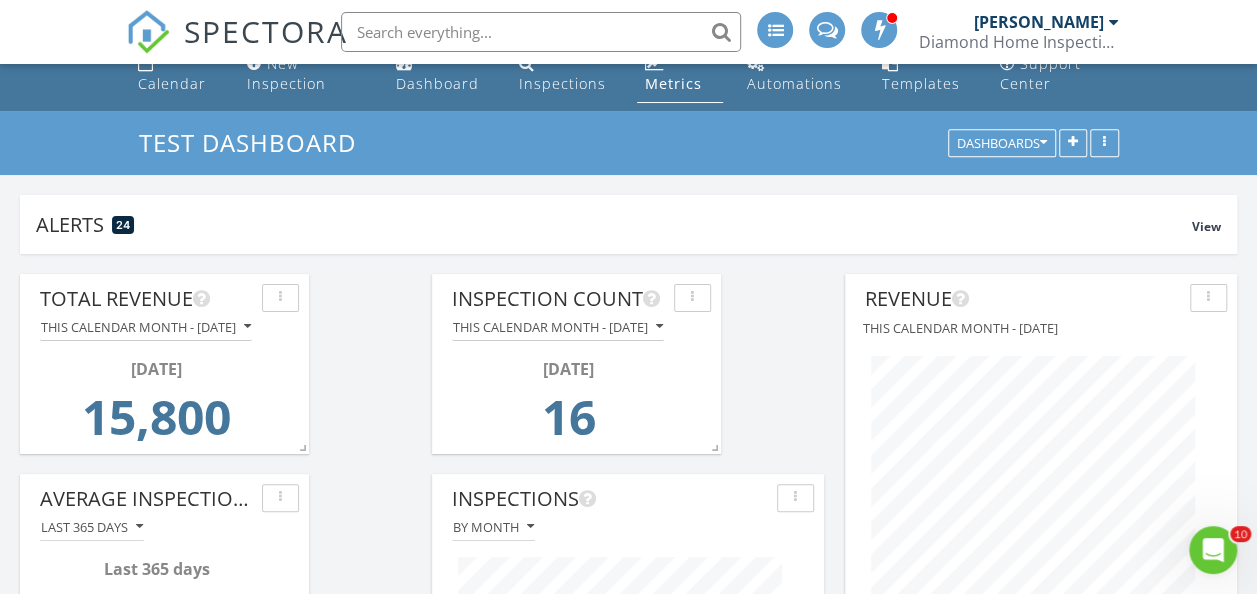 scroll, scrollTop: 0, scrollLeft: 0, axis: both 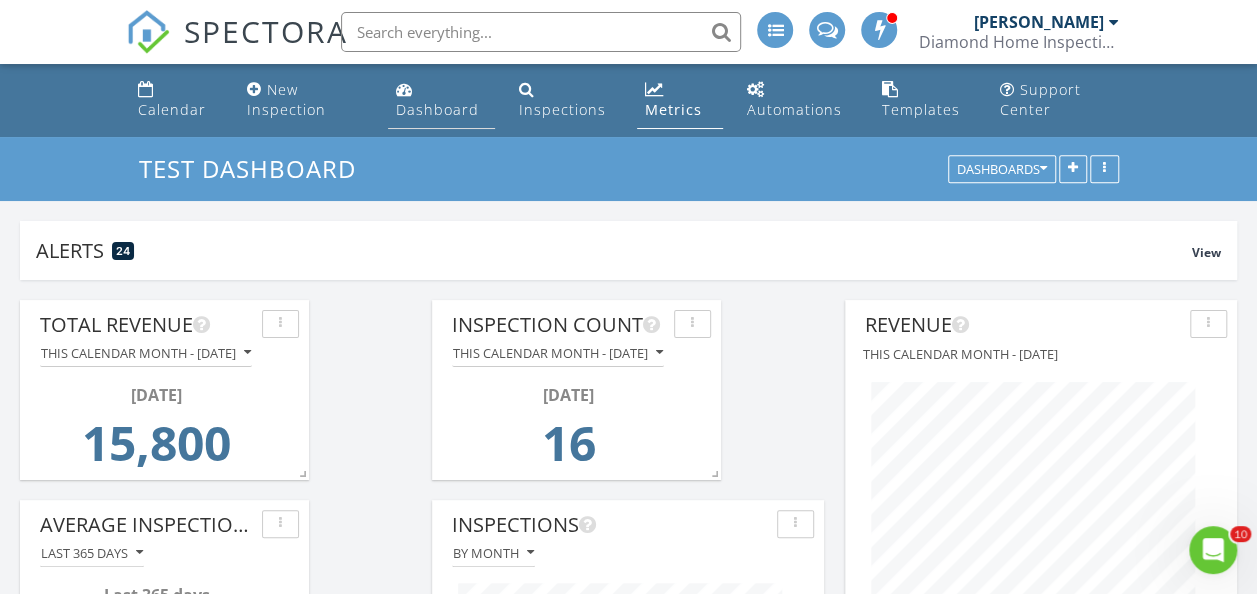click on "Dashboard" at bounding box center (437, 109) 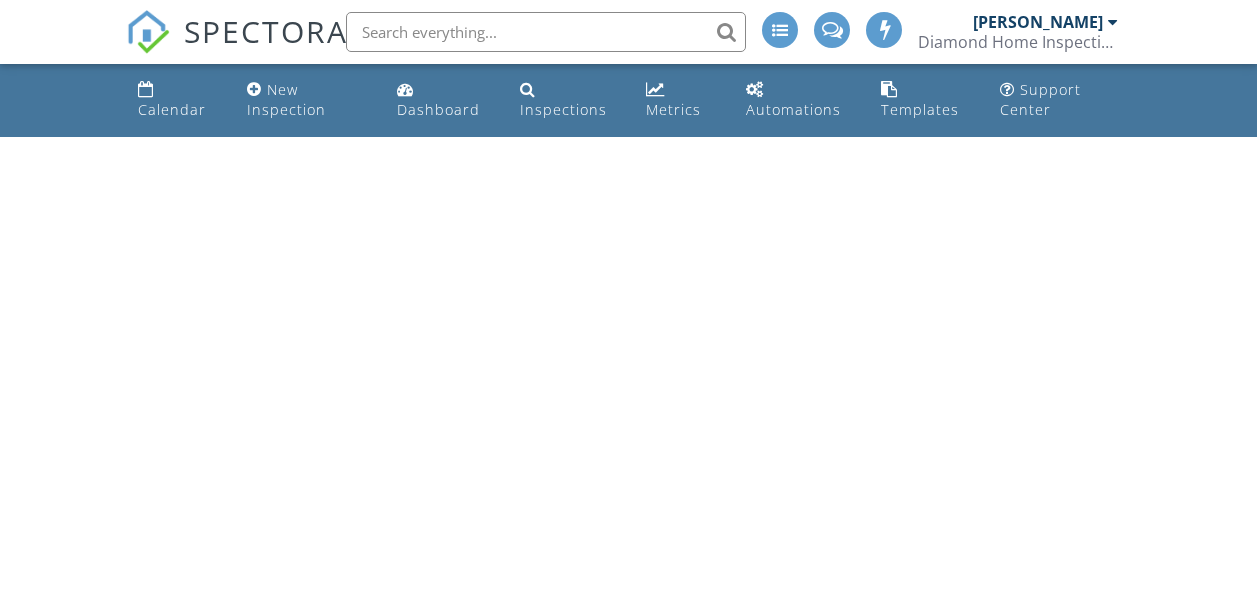 scroll, scrollTop: 0, scrollLeft: 0, axis: both 